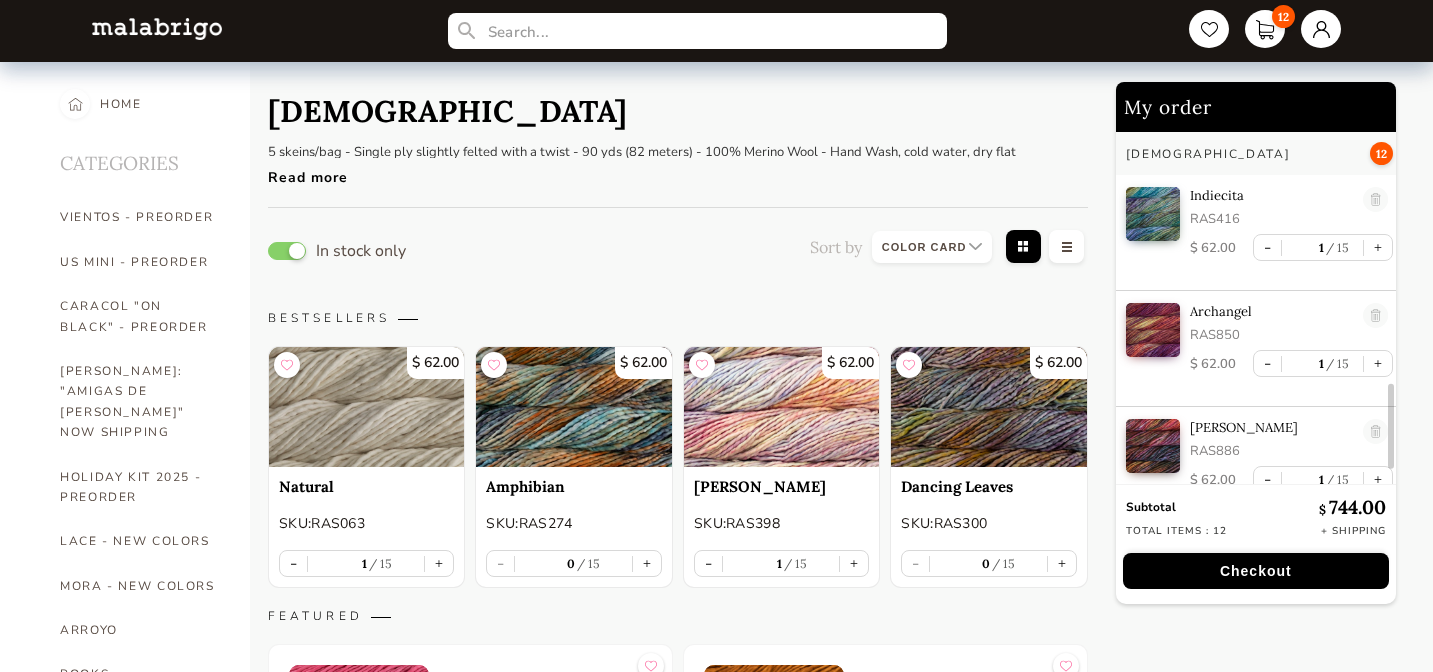select on "INDEX" 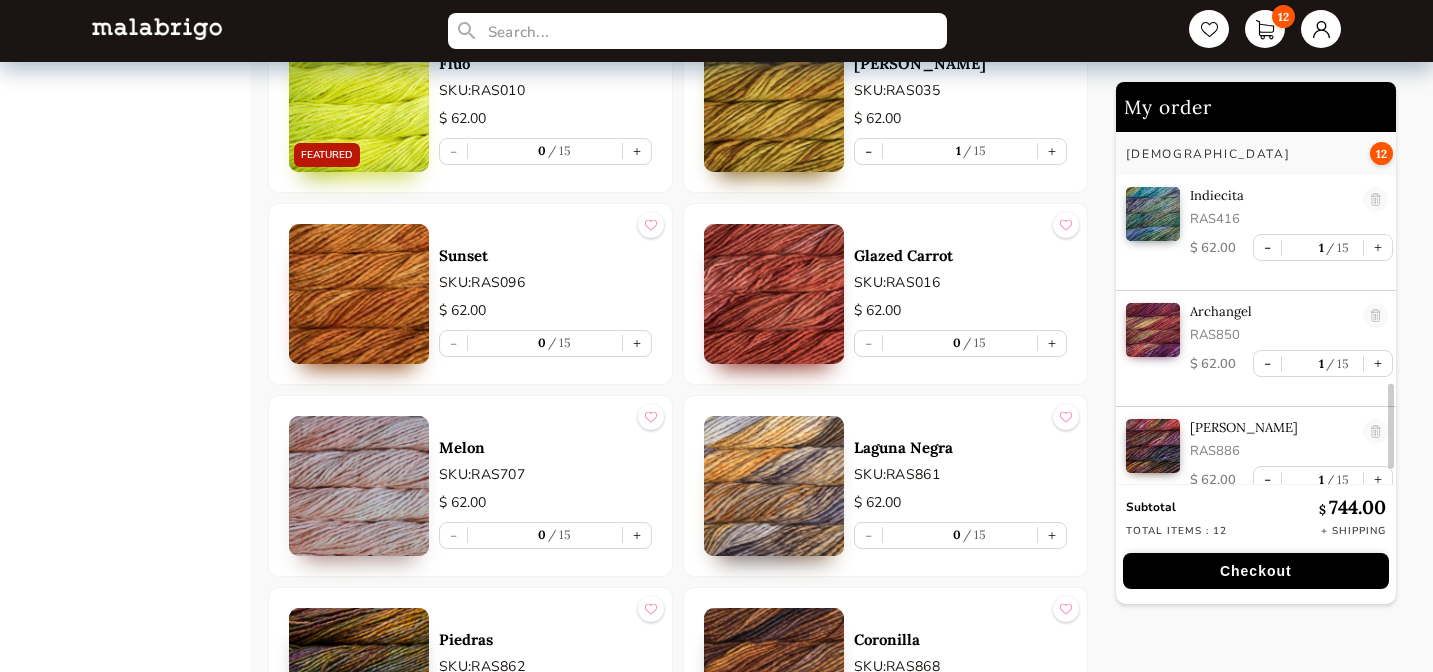 scroll, scrollTop: 7, scrollLeft: 0, axis: vertical 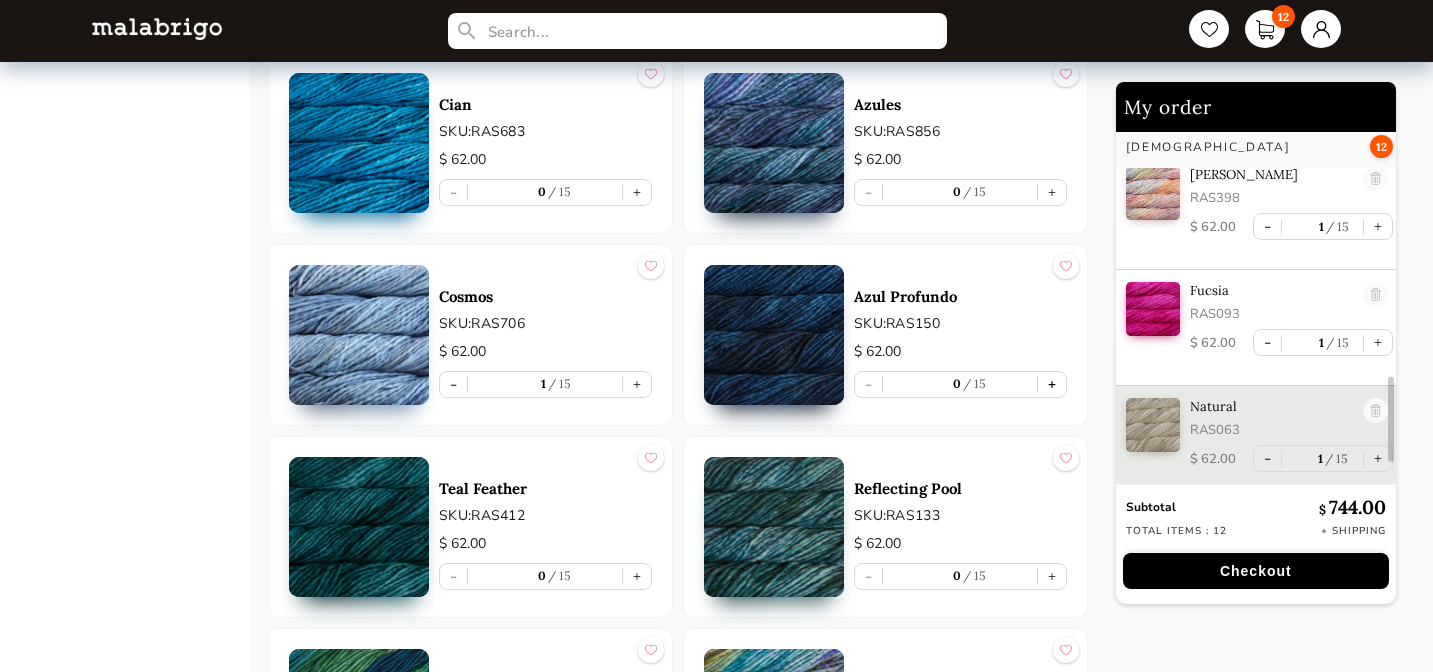 click on "+" at bounding box center (1052, 384) 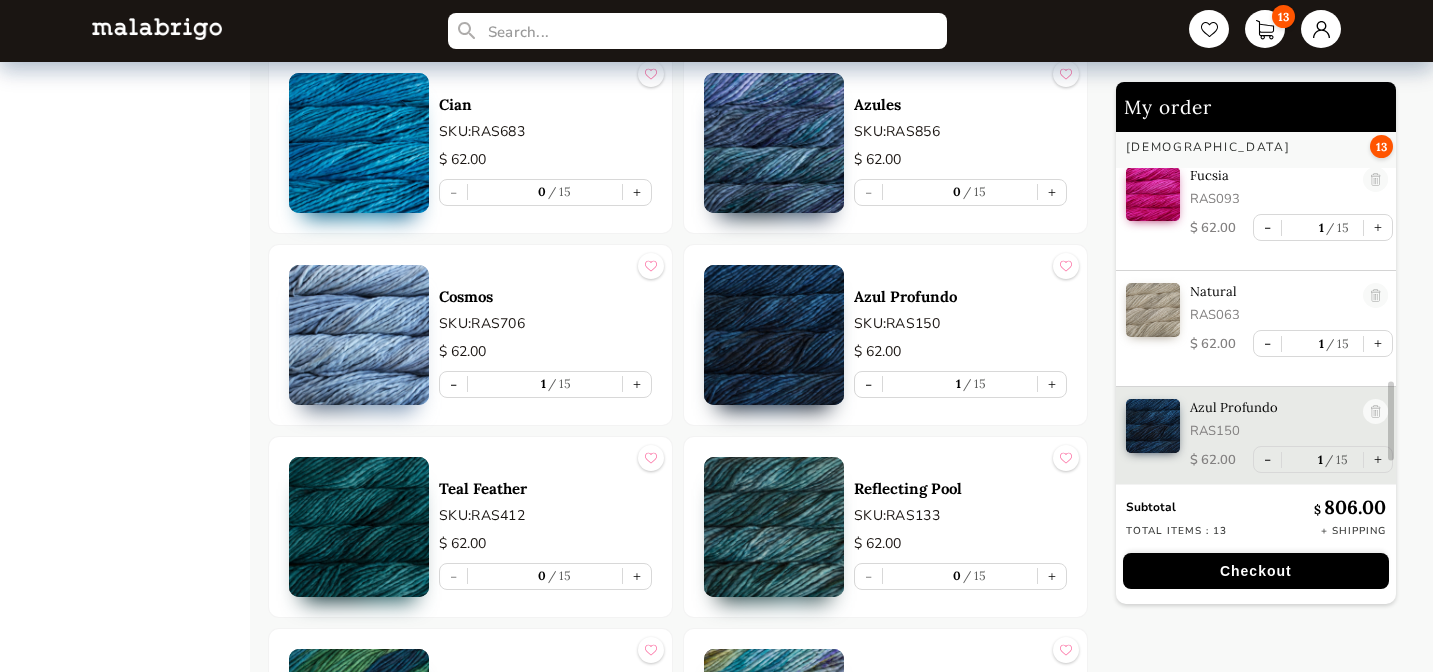 scroll, scrollTop: 1174, scrollLeft: 0, axis: vertical 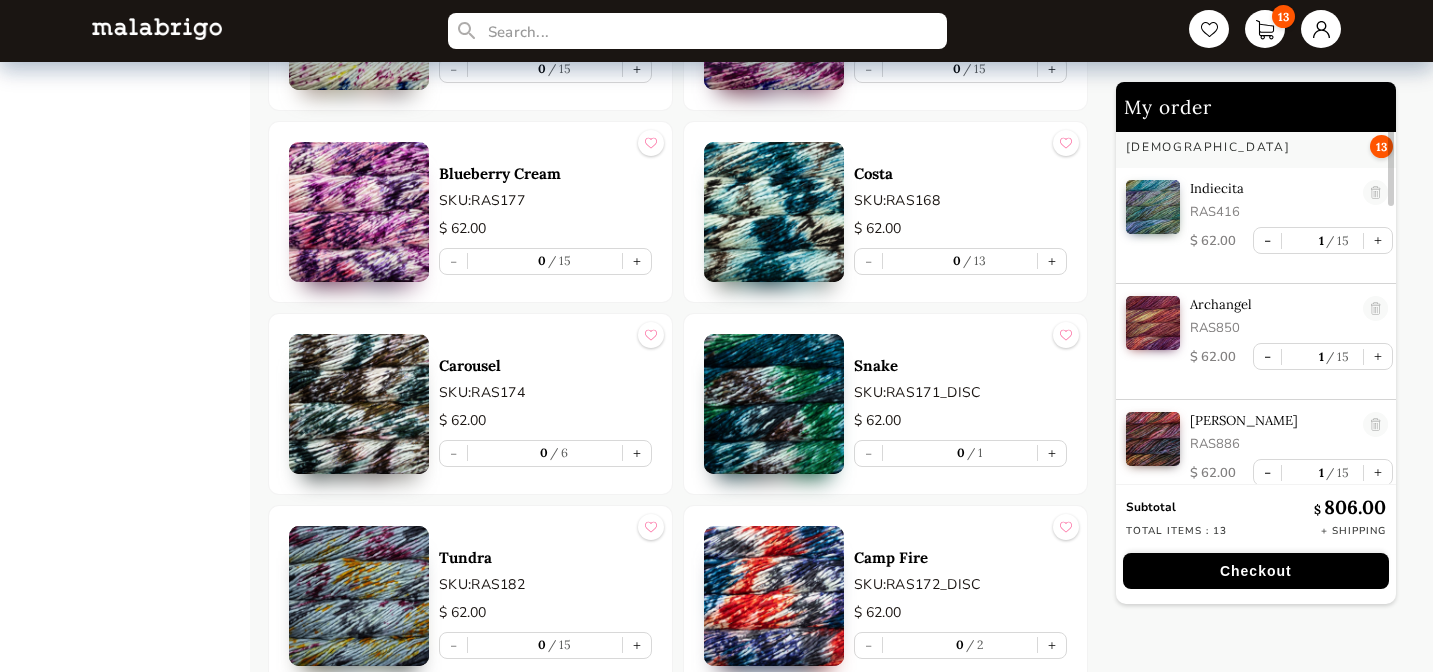 click on "13" at bounding box center (1381, 146) 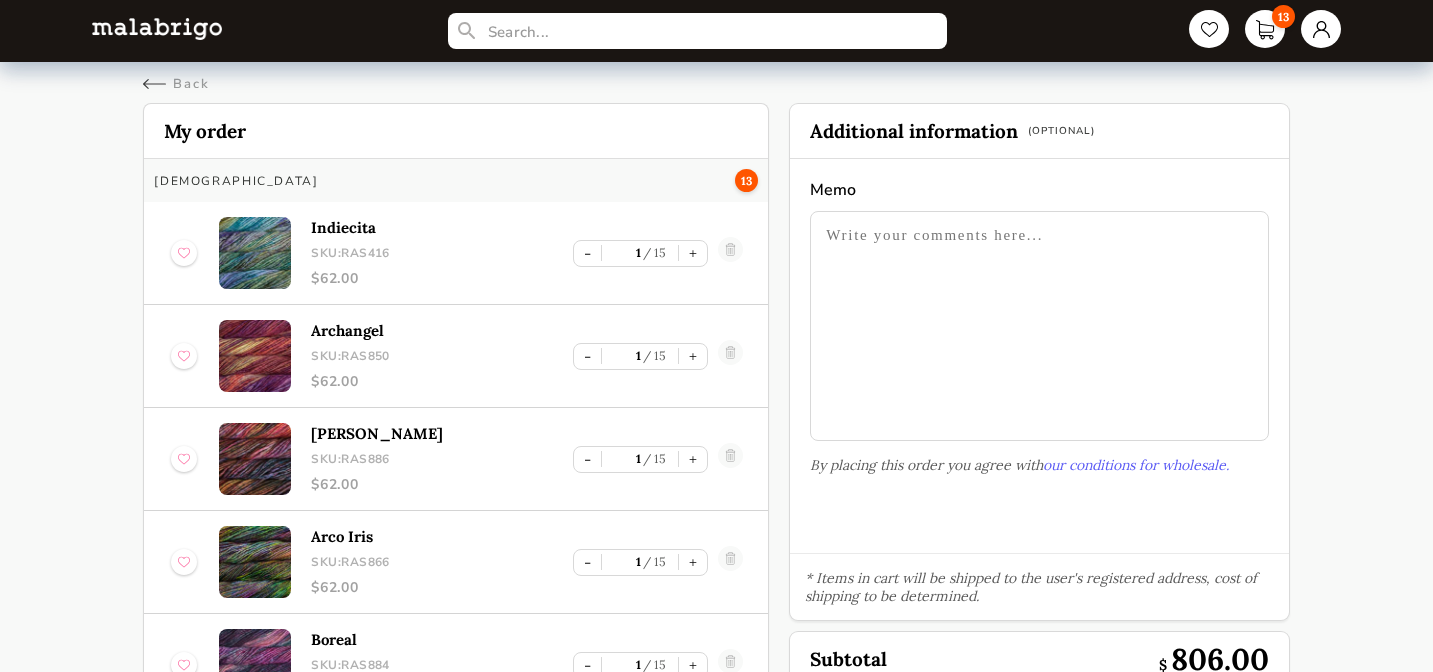scroll, scrollTop: 0, scrollLeft: 0, axis: both 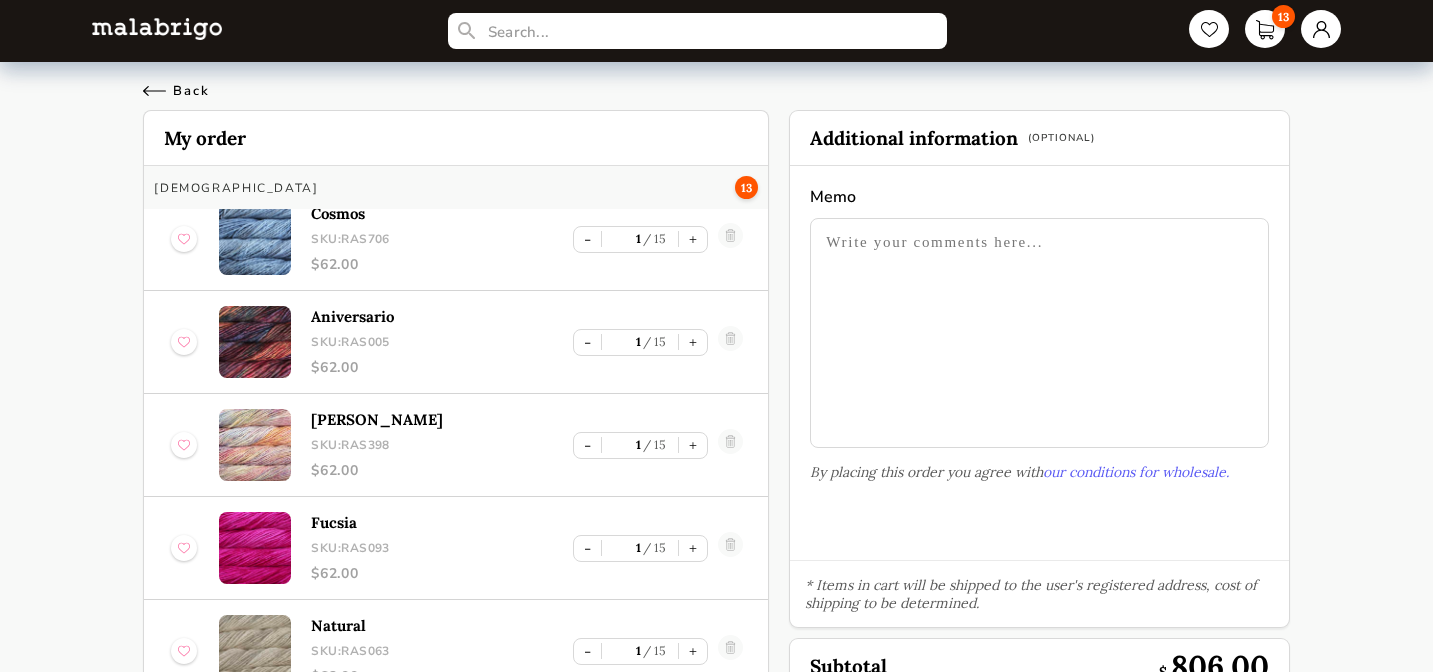 click on "Back" at bounding box center (176, 91) 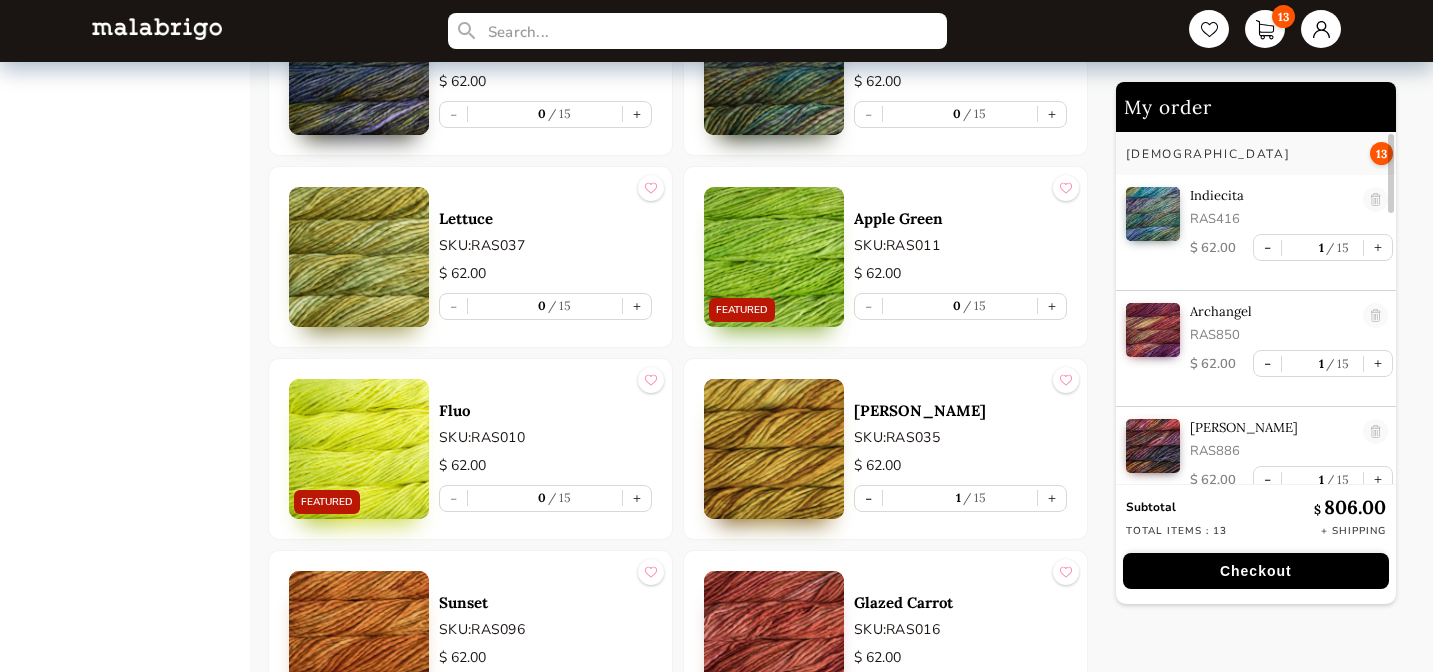scroll, scrollTop: 6650, scrollLeft: 0, axis: vertical 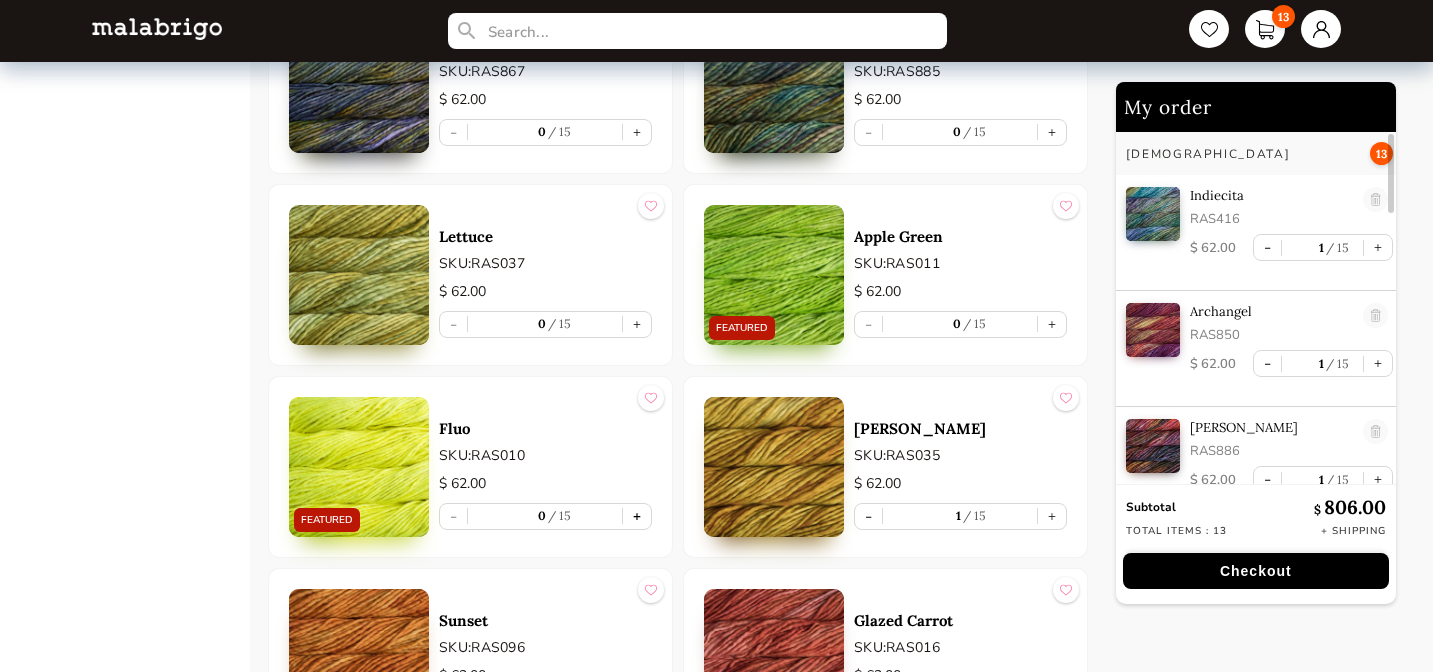 click on "+" at bounding box center [637, 516] 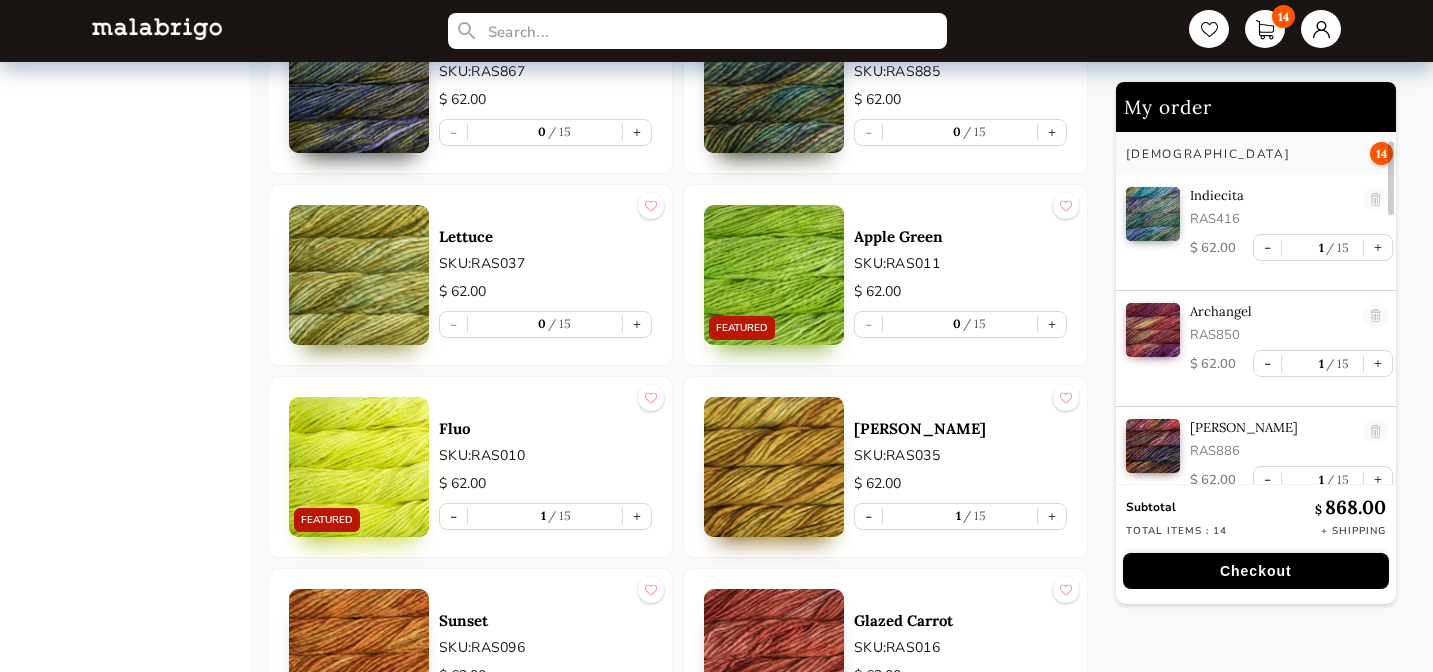 scroll, scrollTop: 72, scrollLeft: 0, axis: vertical 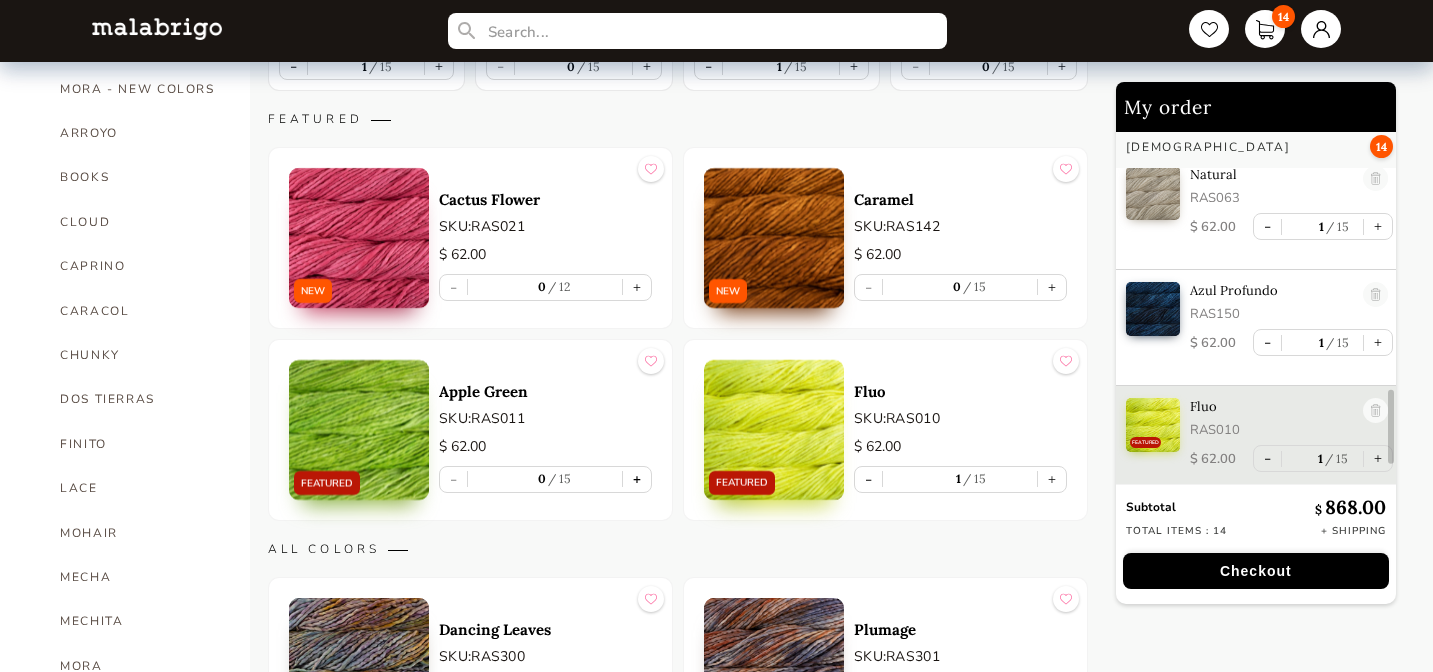 click on "+" at bounding box center [637, 479] 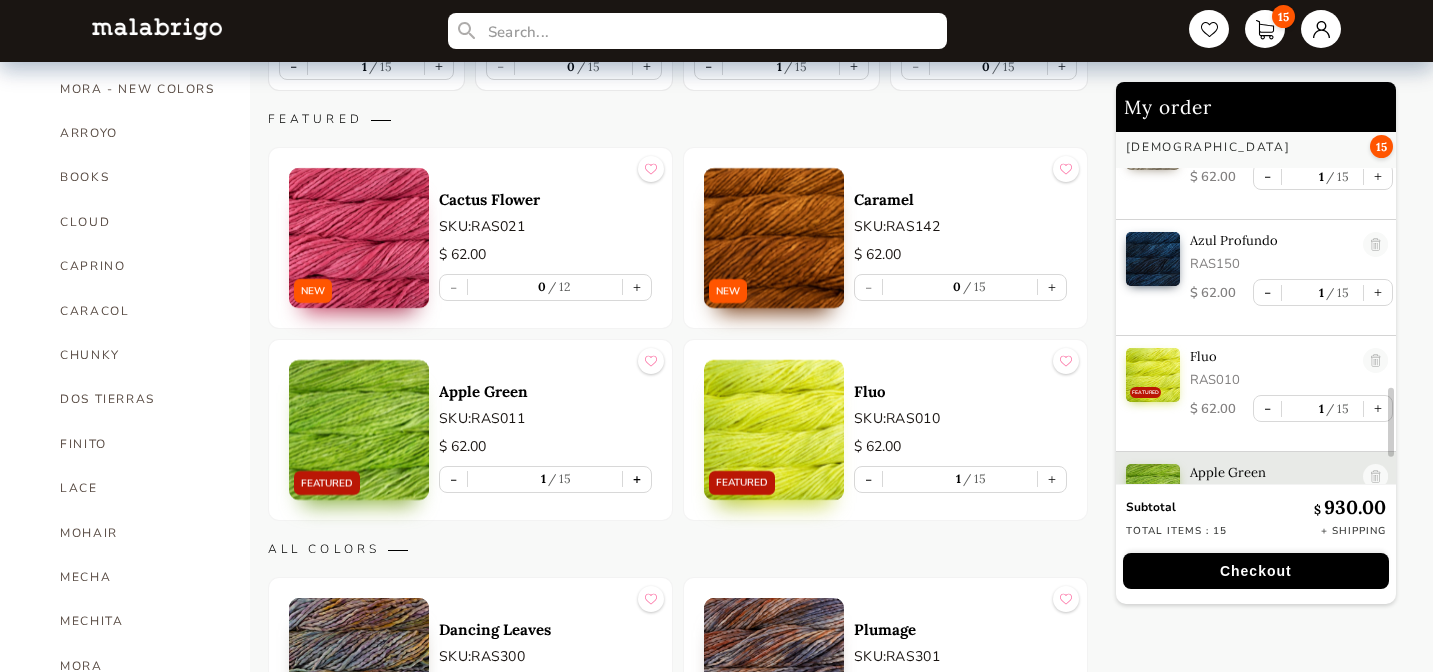 scroll, scrollTop: 1406, scrollLeft: 0, axis: vertical 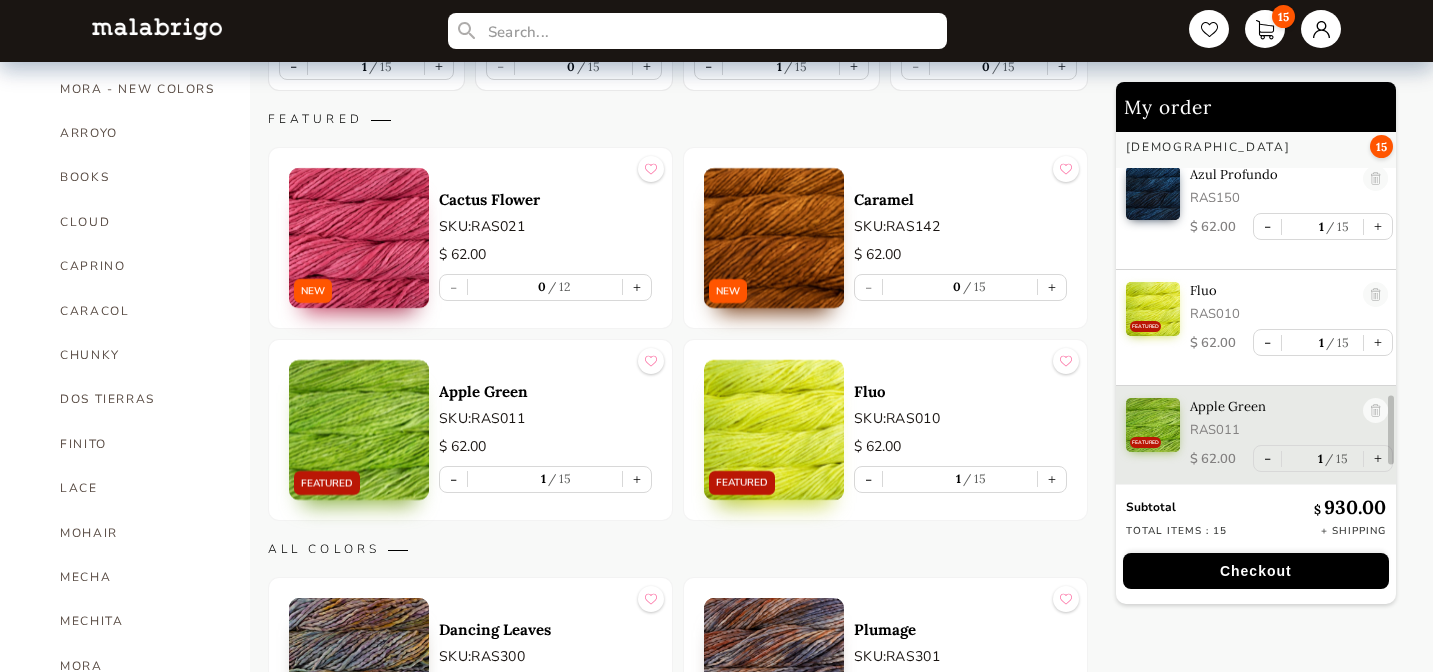 click on "Checkout" at bounding box center (1256, 571) 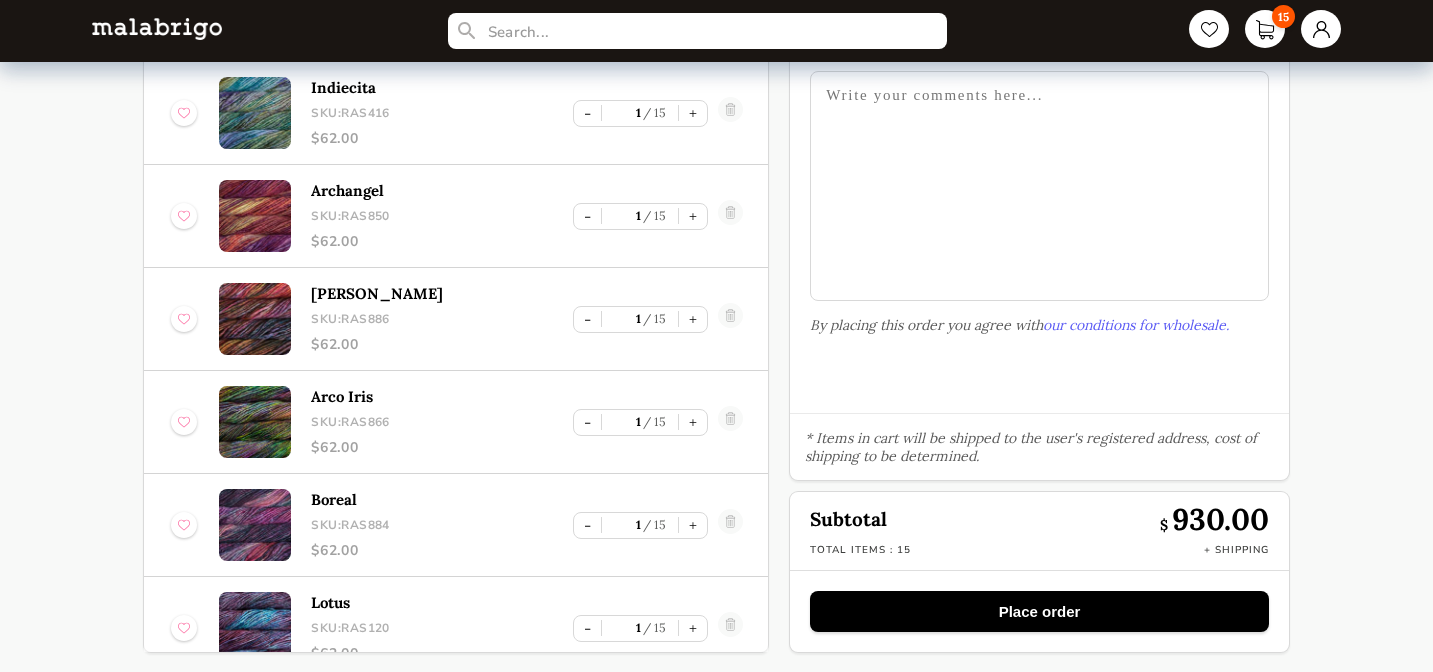 click on "Place order" at bounding box center [1039, 611] 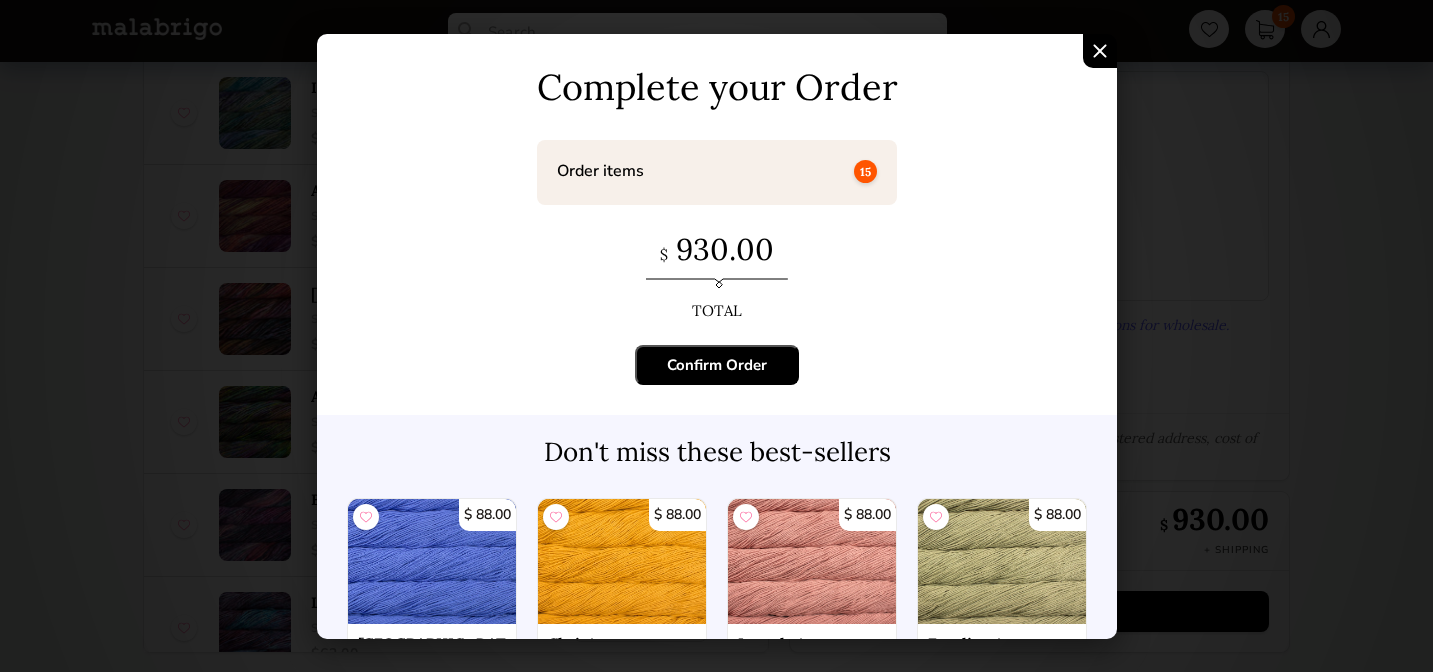 click on "Confirm Order" at bounding box center [717, 365] 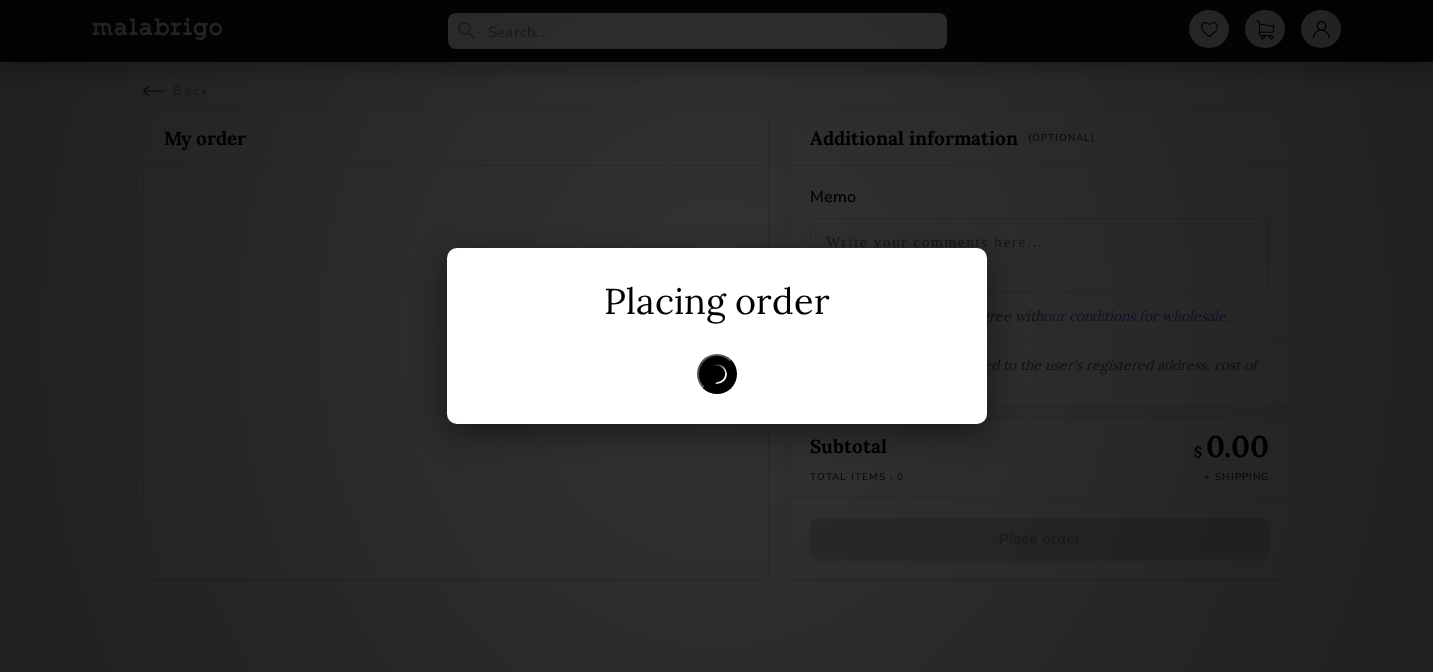 scroll, scrollTop: 0, scrollLeft: 0, axis: both 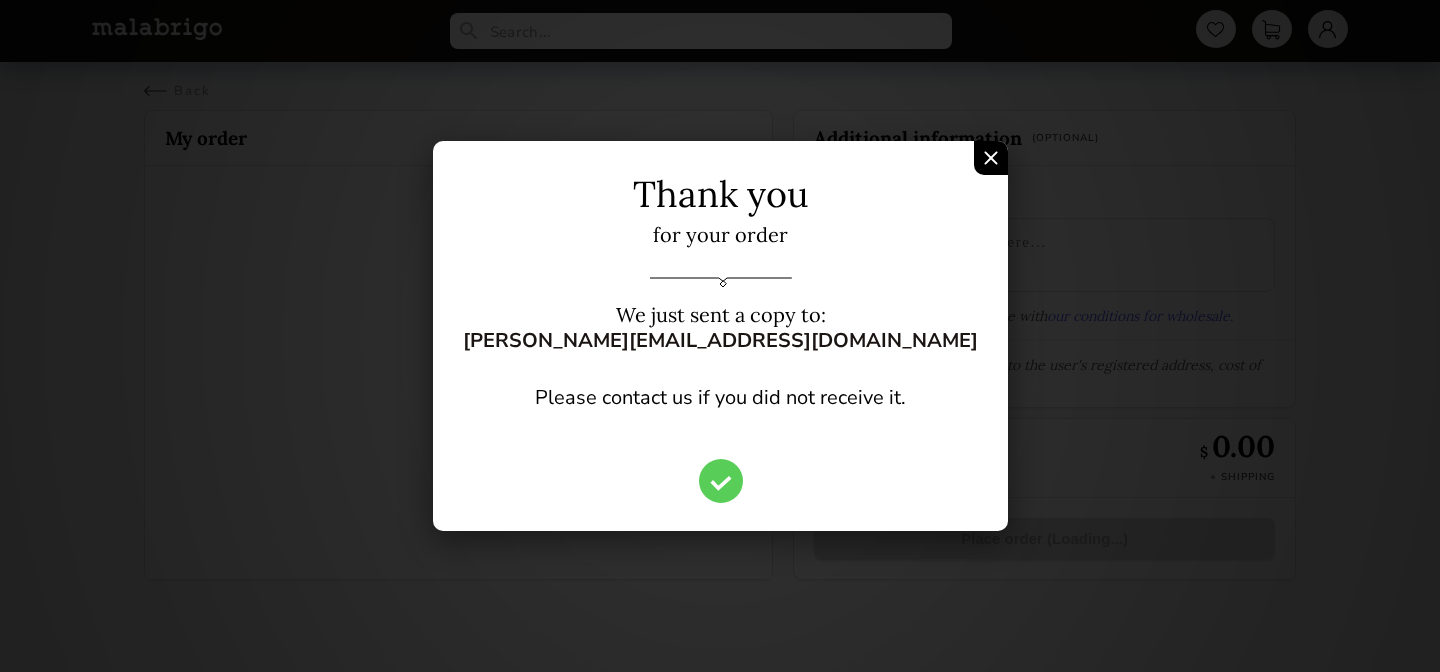 click at bounding box center (991, 158) 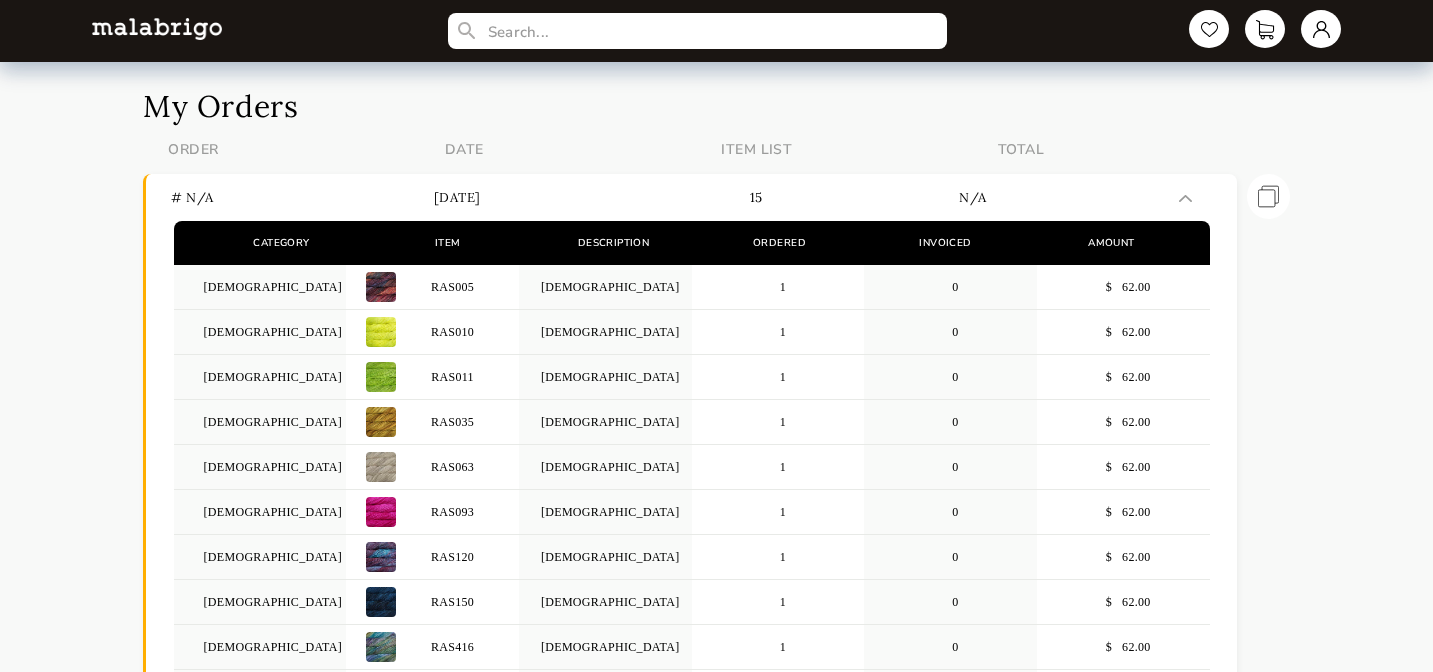 scroll, scrollTop: 0, scrollLeft: 0, axis: both 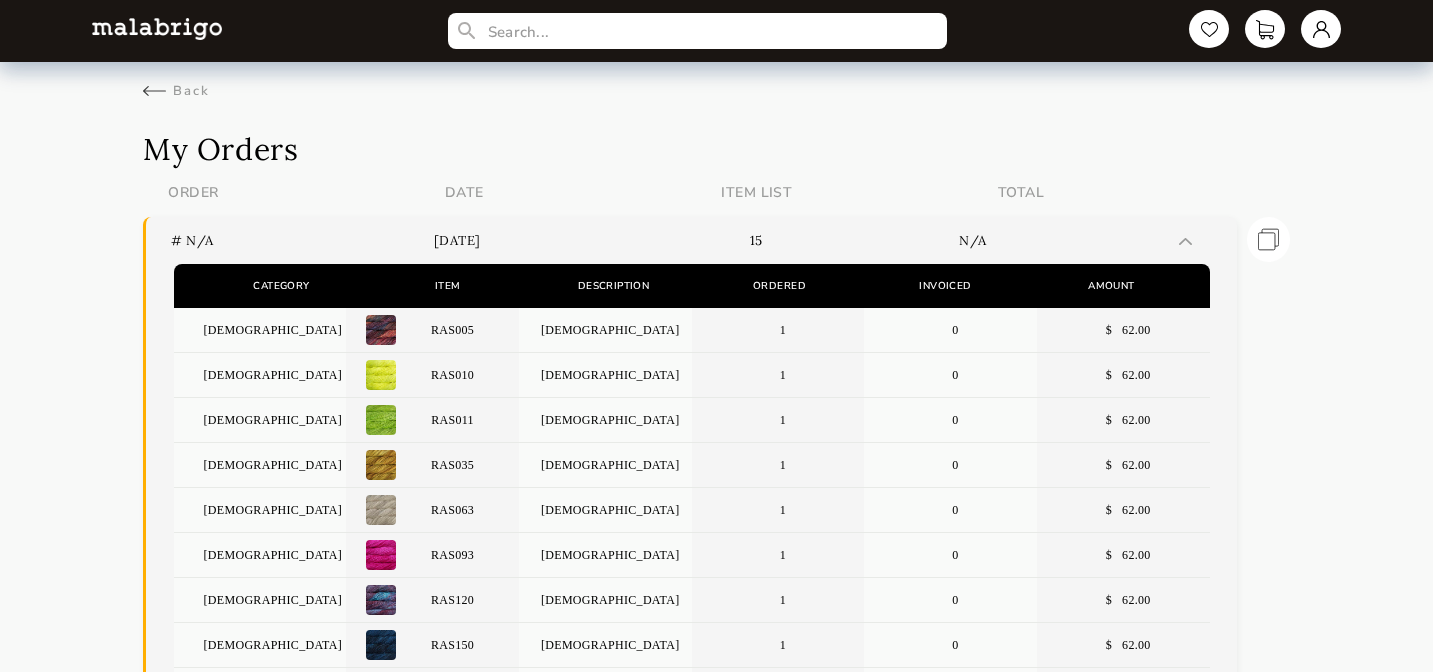 click on "[DEMOGRAPHIC_DATA]" at bounding box center (260, 330) 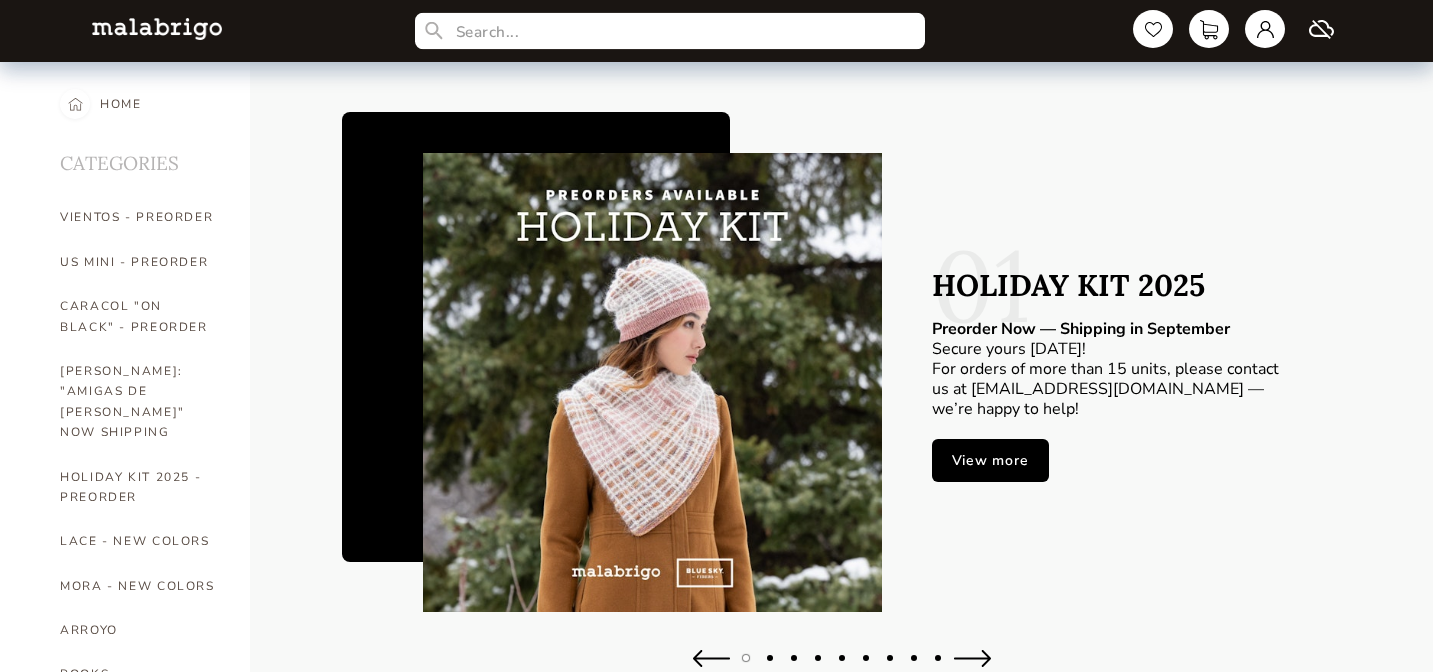 scroll, scrollTop: 0, scrollLeft: 0, axis: both 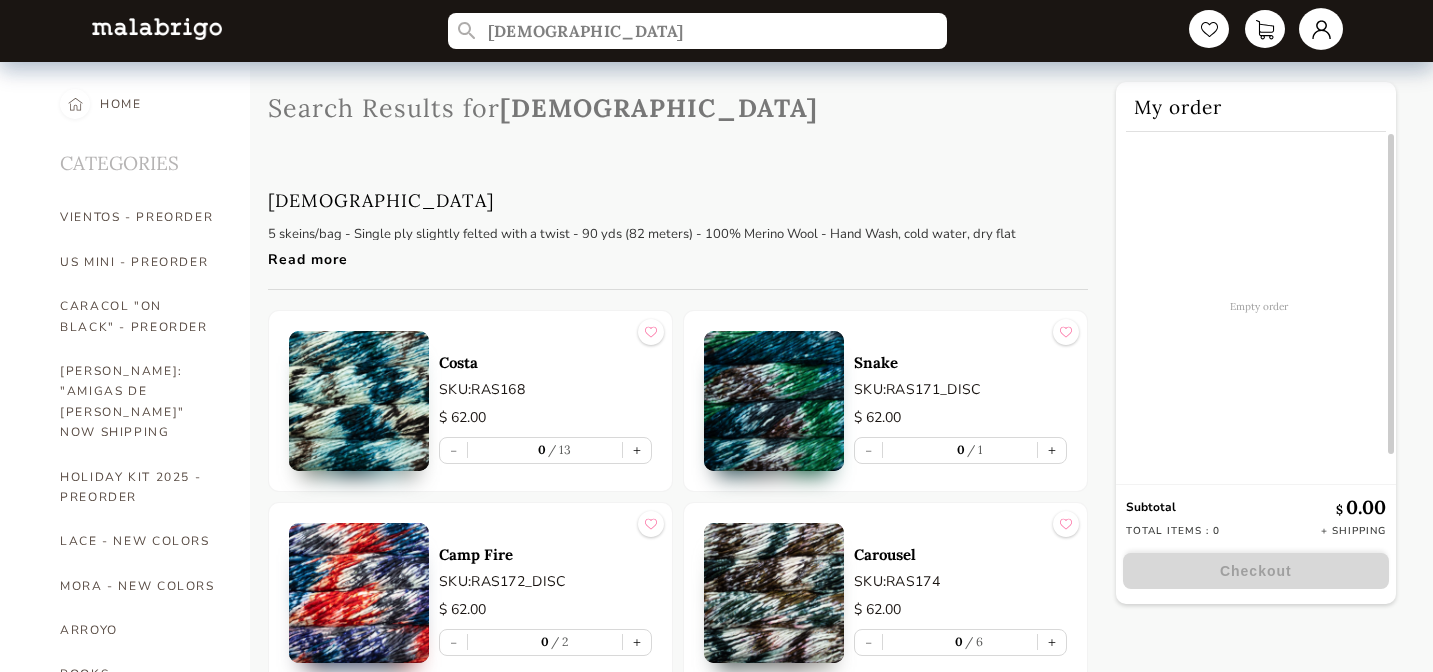 click at bounding box center [1321, 29] 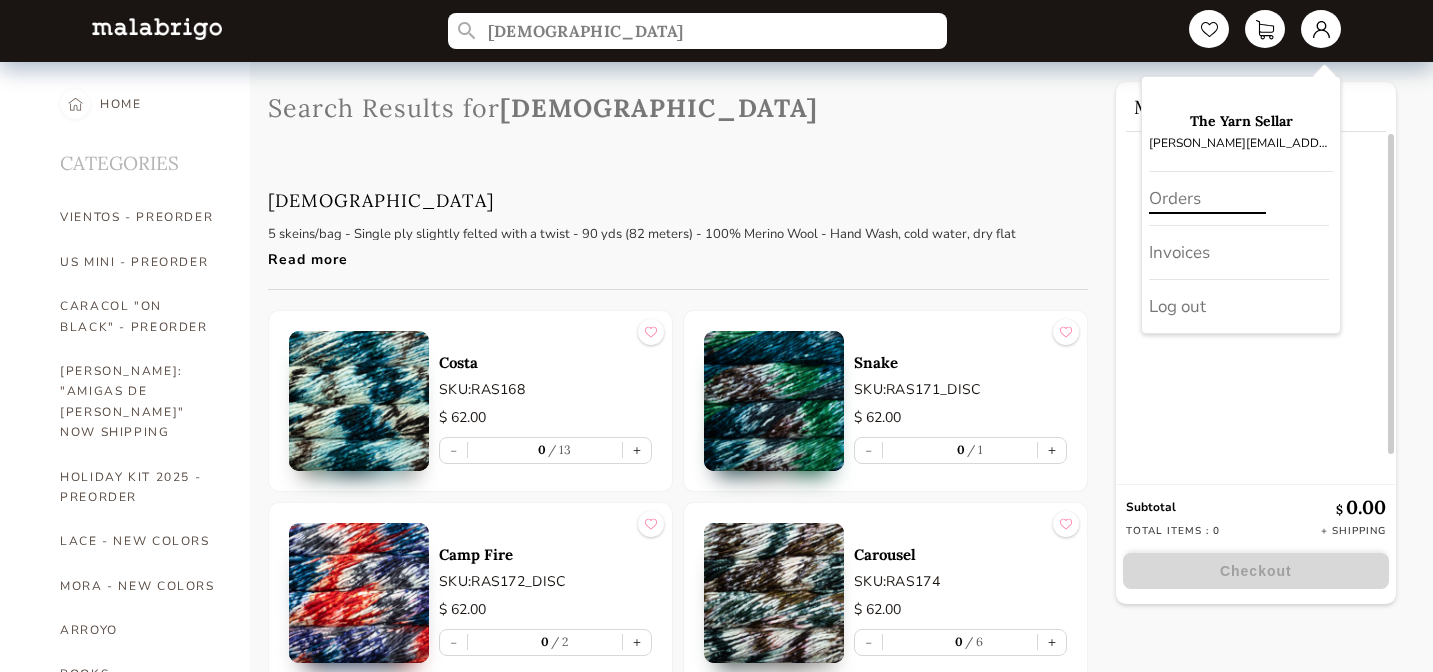 click on "Orders" at bounding box center (1239, 199) 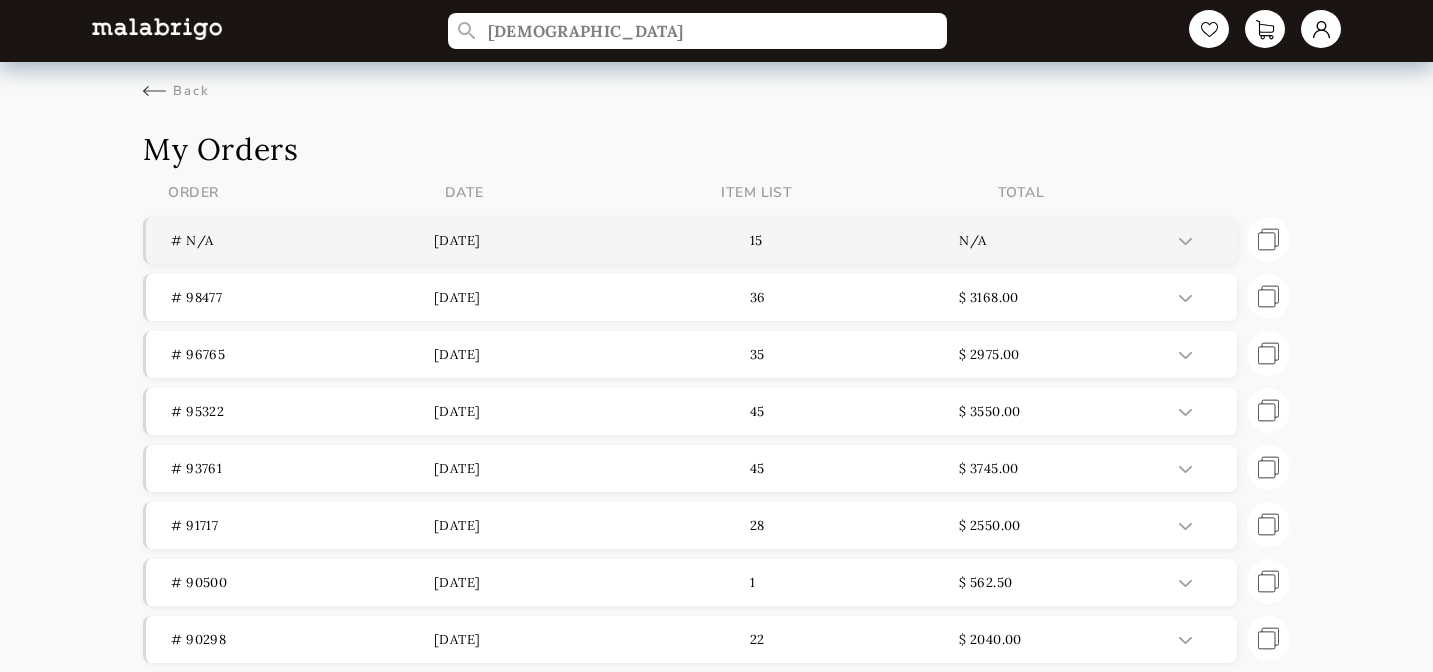 click on "# n/a" at bounding box center (302, 240) 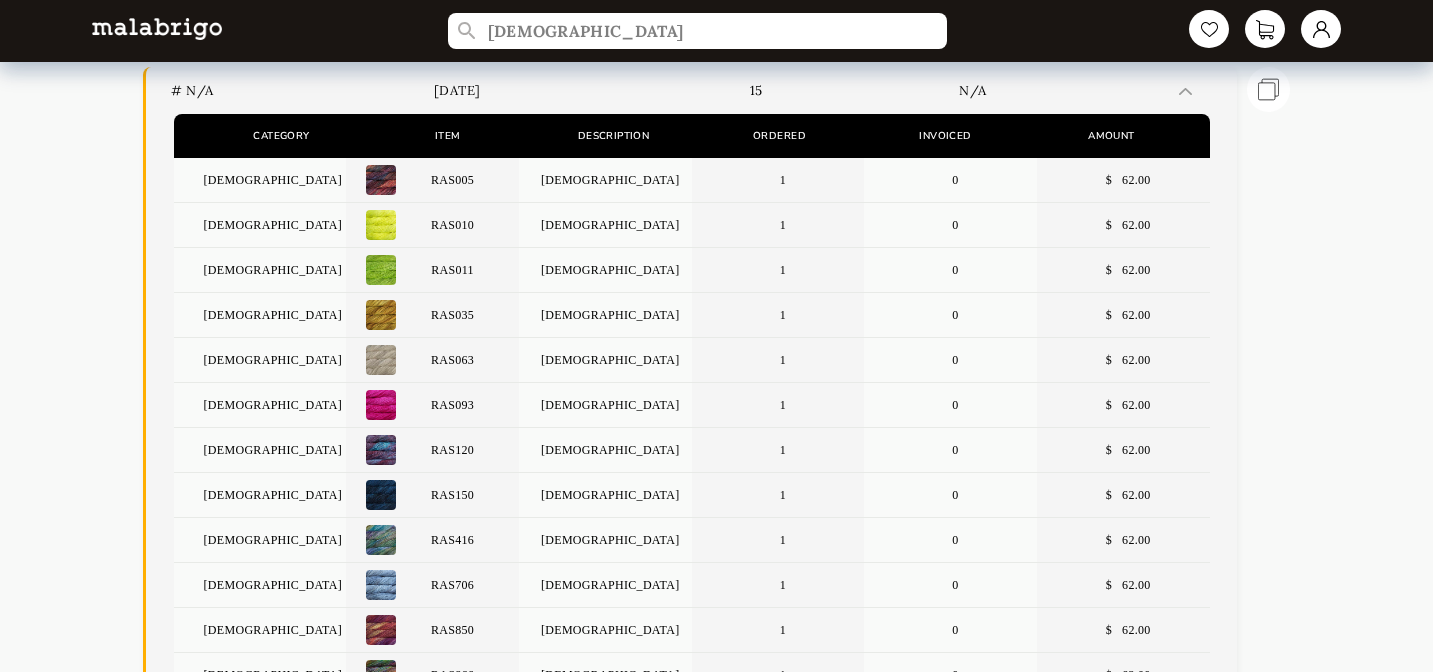 scroll, scrollTop: 135, scrollLeft: 0, axis: vertical 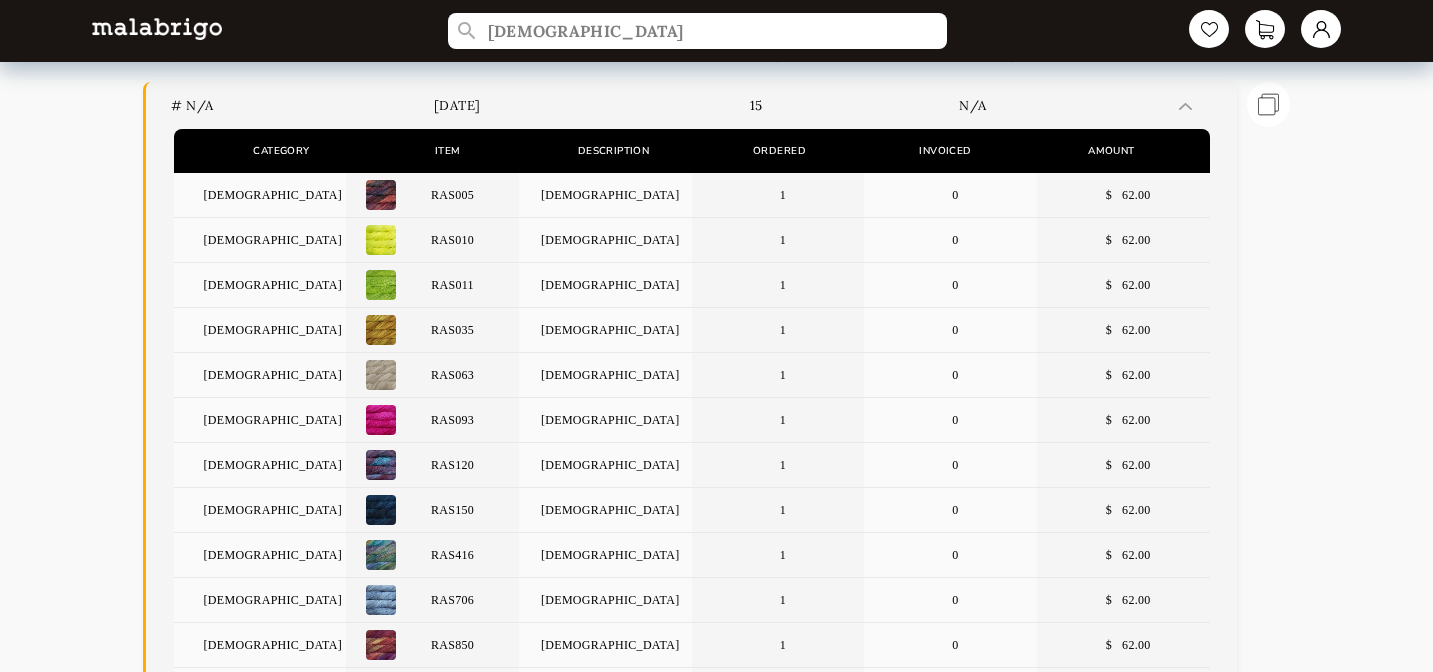 click at bounding box center (381, 195) 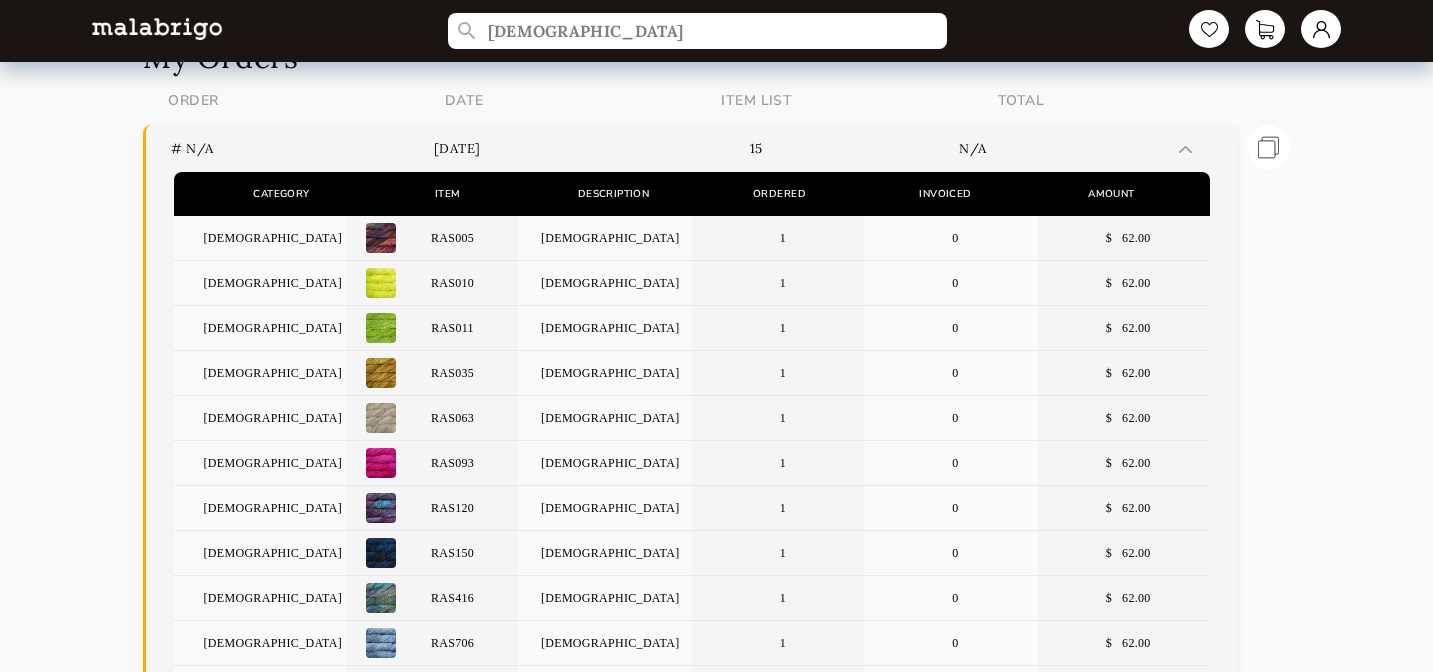 scroll, scrollTop: 0, scrollLeft: 0, axis: both 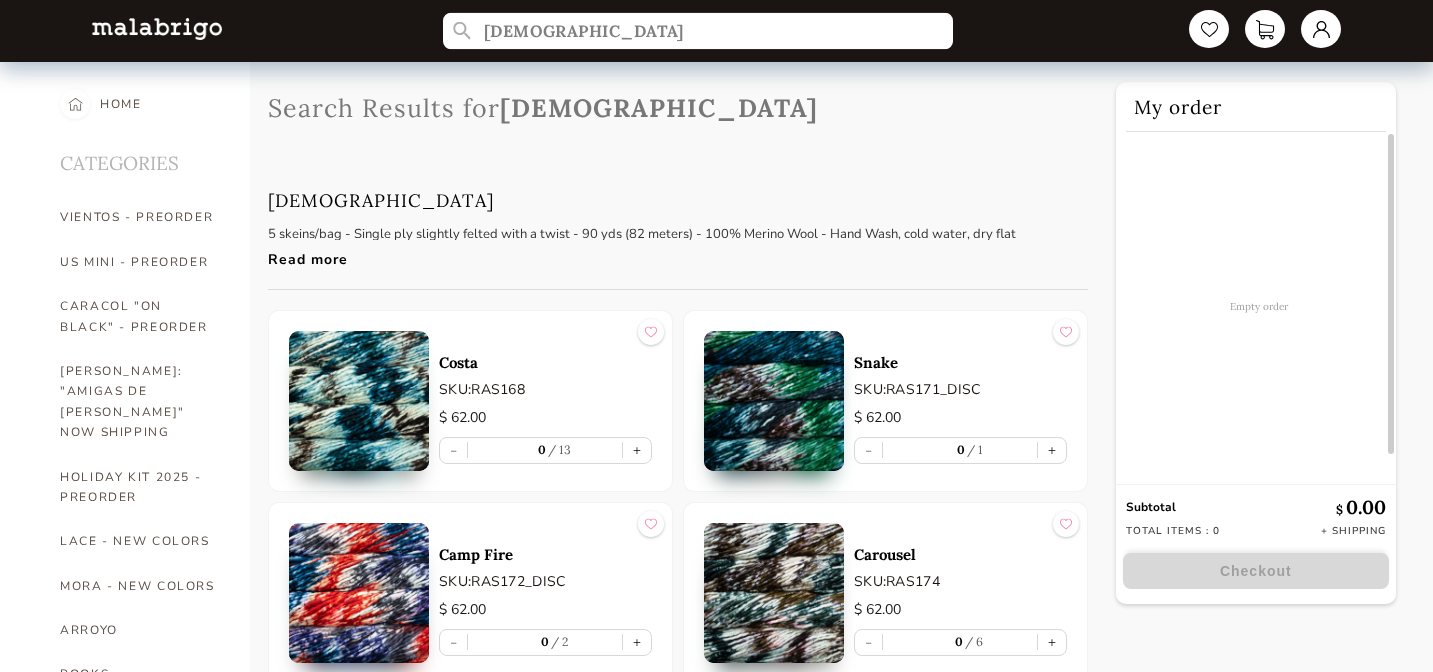 drag, startPoint x: 524, startPoint y: 29, endPoint x: 368, endPoint y: 26, distance: 156.02884 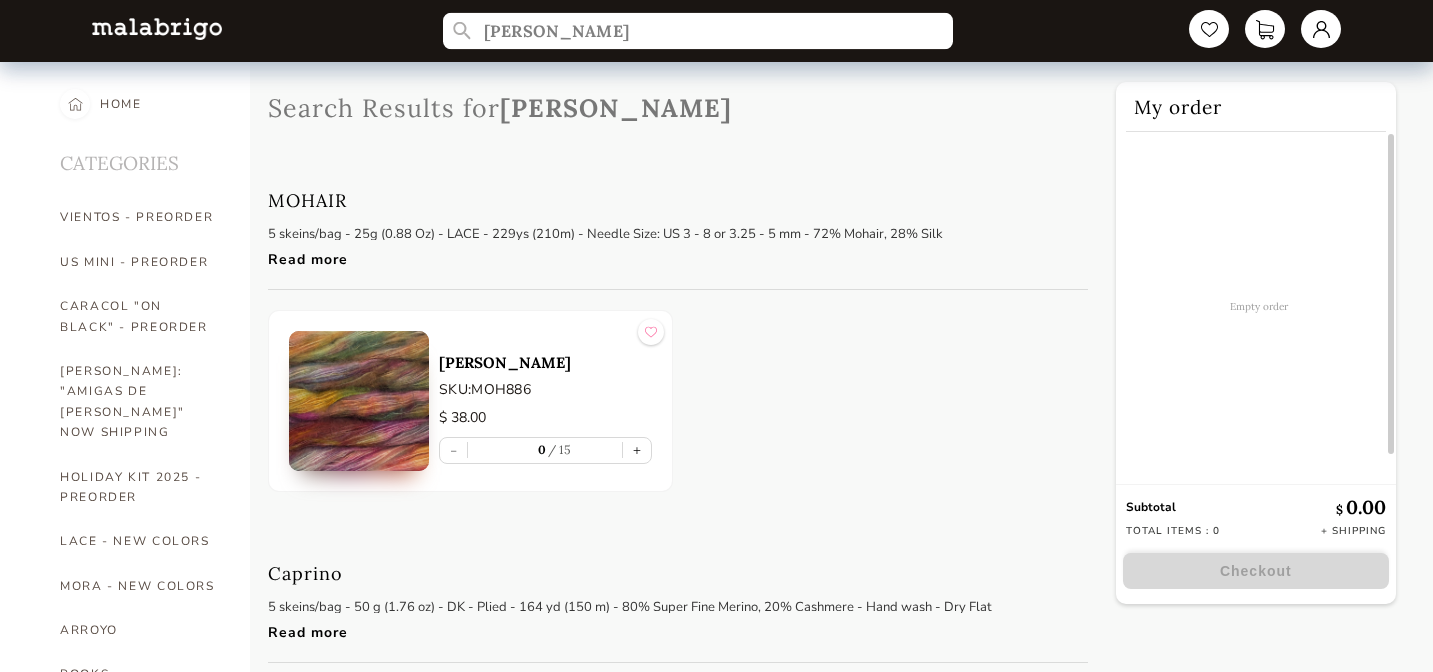 type on "diana" 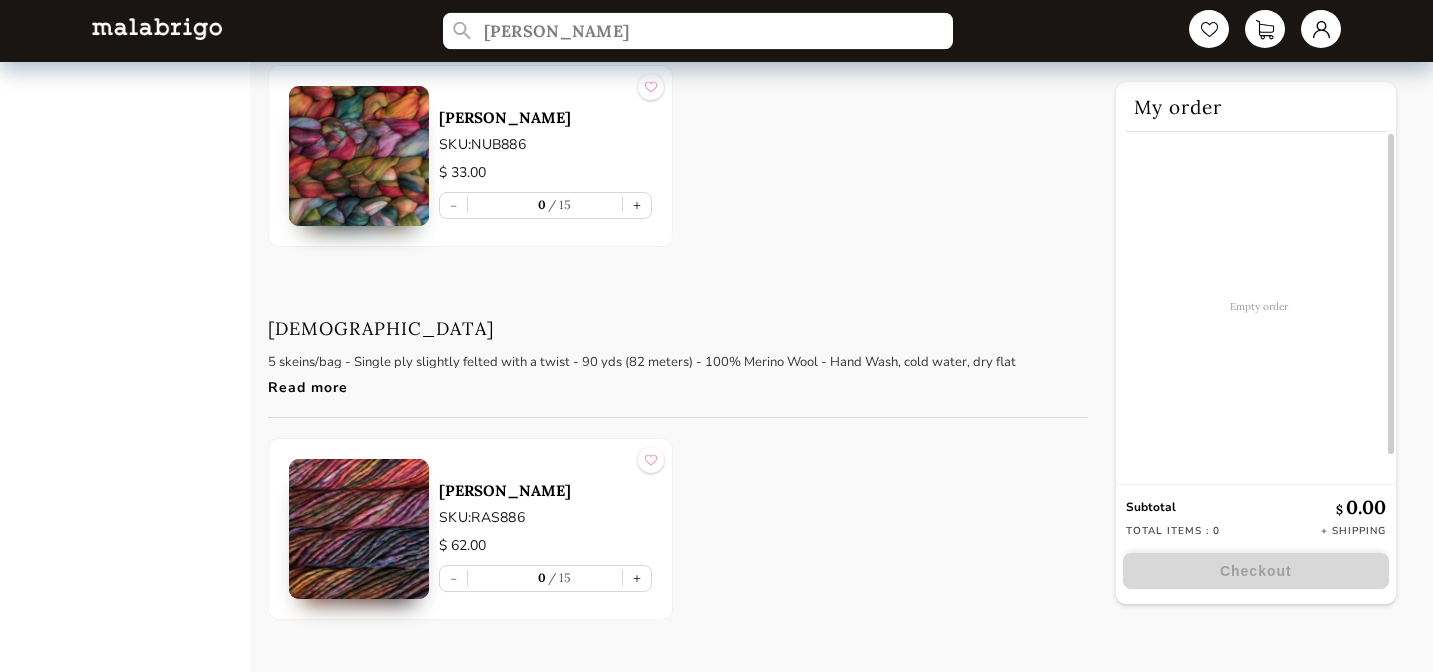 scroll, scrollTop: 3680, scrollLeft: 0, axis: vertical 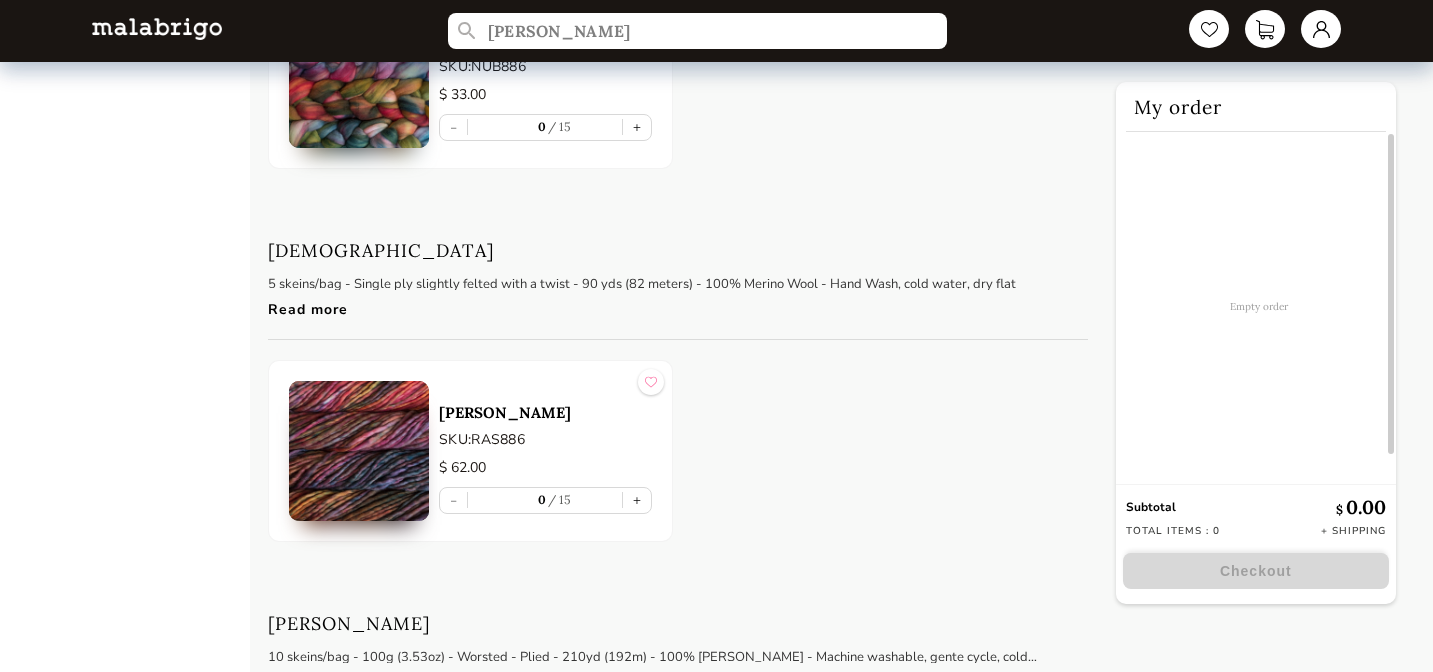 click at bounding box center (359, 451) 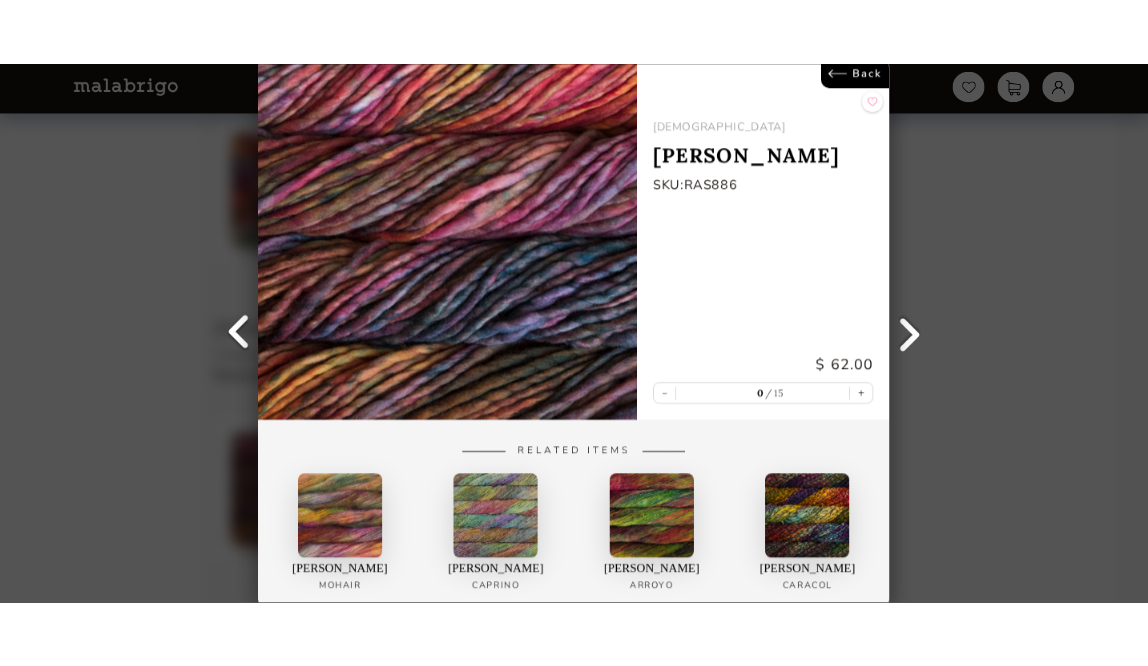 scroll, scrollTop: 3598, scrollLeft: 0, axis: vertical 